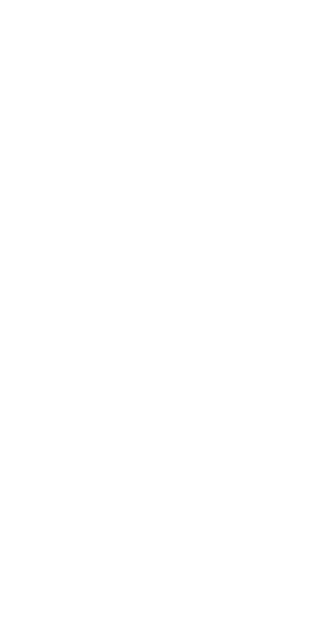 scroll, scrollTop: 0, scrollLeft: 0, axis: both 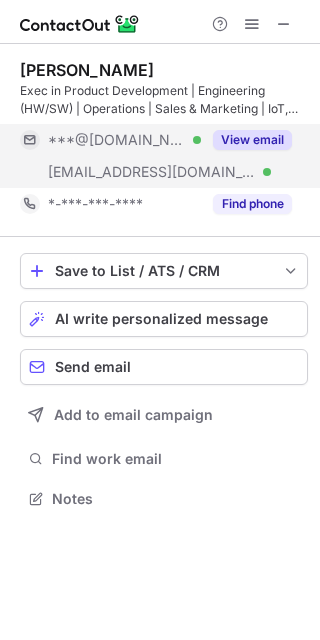 click on "View email" at bounding box center [252, 140] 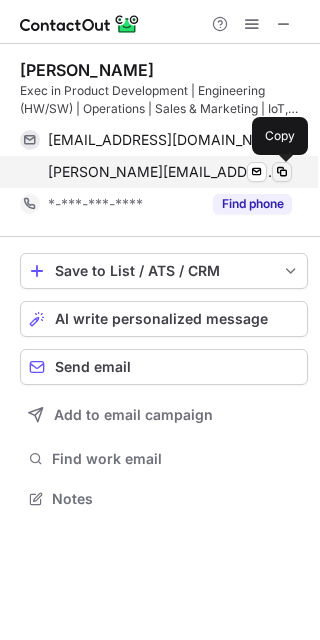 click at bounding box center (282, 172) 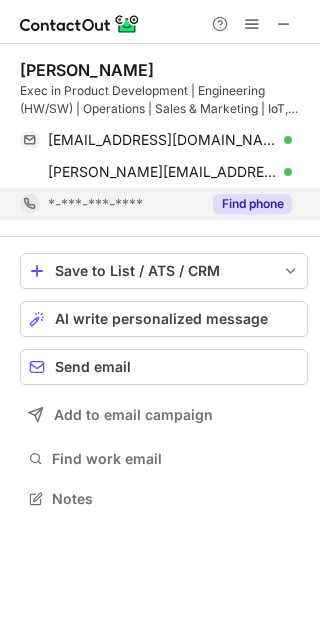 click on "Find phone" at bounding box center (252, 204) 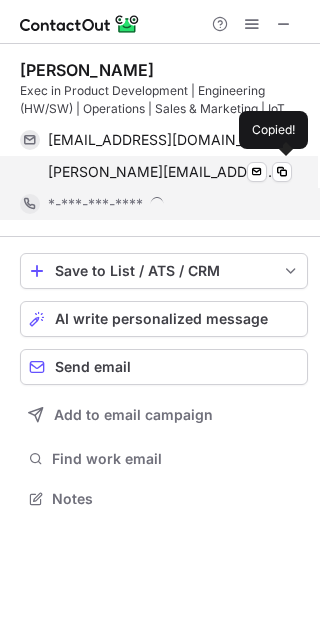 scroll, scrollTop: 10, scrollLeft: 10, axis: both 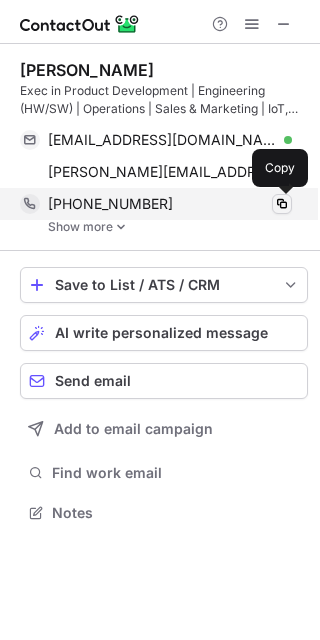 click at bounding box center (282, 204) 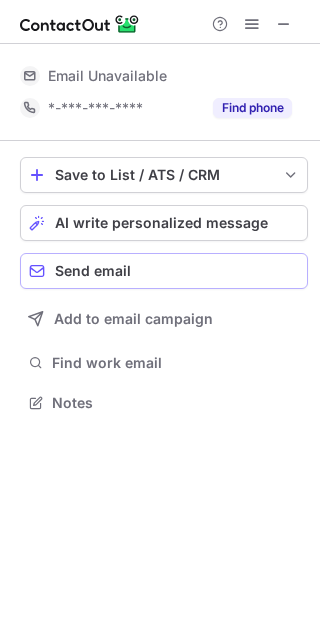 scroll, scrollTop: 441, scrollLeft: 320, axis: both 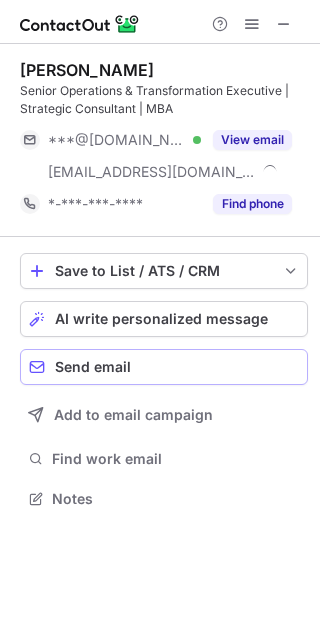 drag, startPoint x: 2, startPoint y: 148, endPoint x: -204, endPoint y: 414, distance: 336.4402 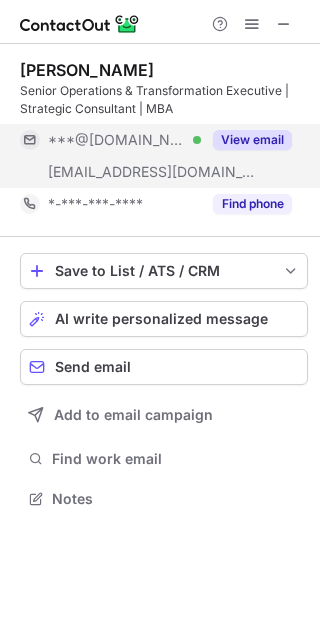 click on "View email" at bounding box center [252, 140] 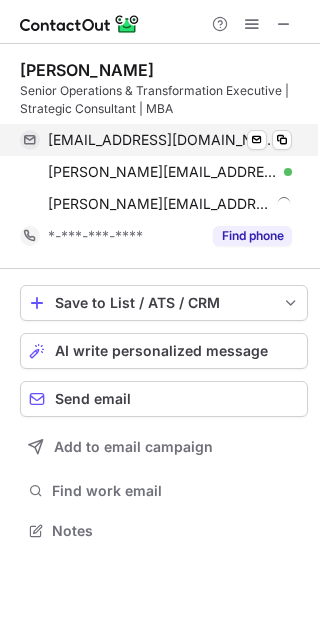 scroll, scrollTop: 10, scrollLeft: 10, axis: both 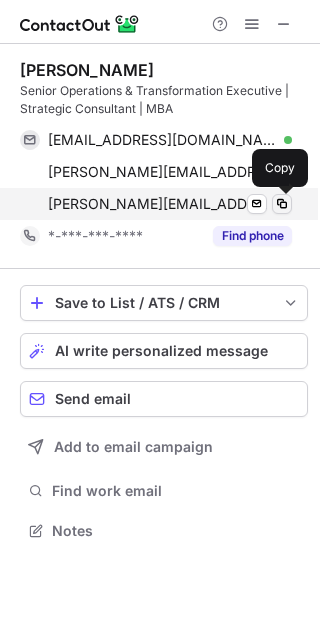 click at bounding box center (282, 204) 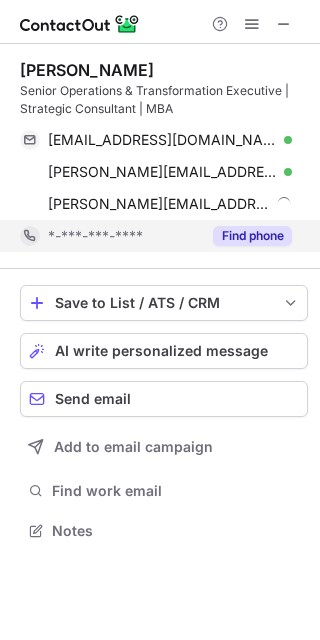 click on "Find phone" at bounding box center [252, 236] 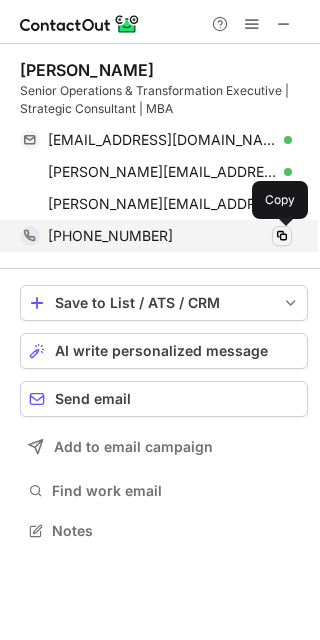 click at bounding box center (282, 236) 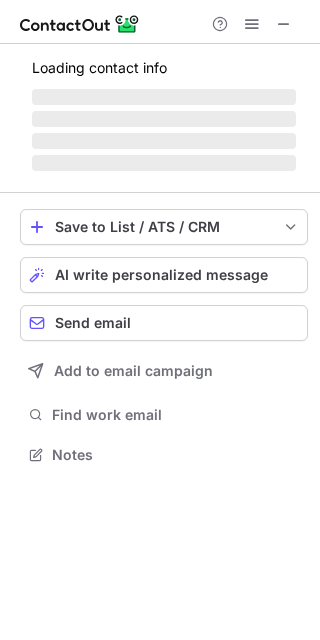 scroll, scrollTop: 441, scrollLeft: 320, axis: both 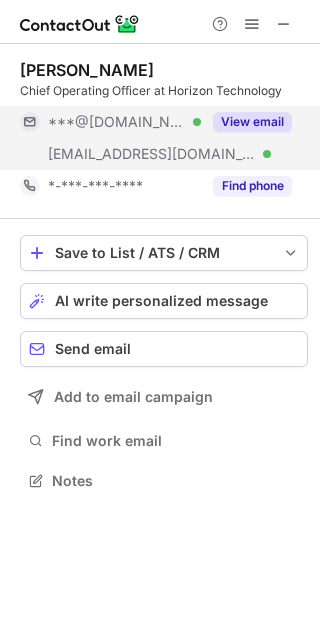 click on "View email" at bounding box center (252, 122) 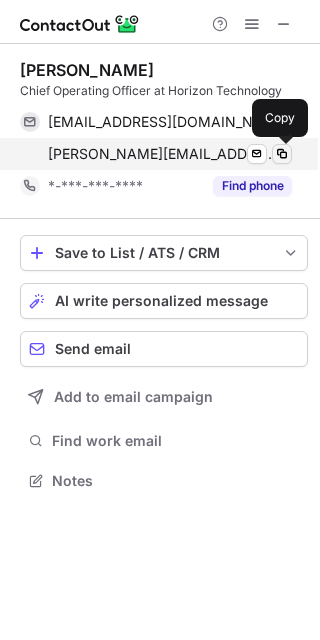 click at bounding box center (282, 154) 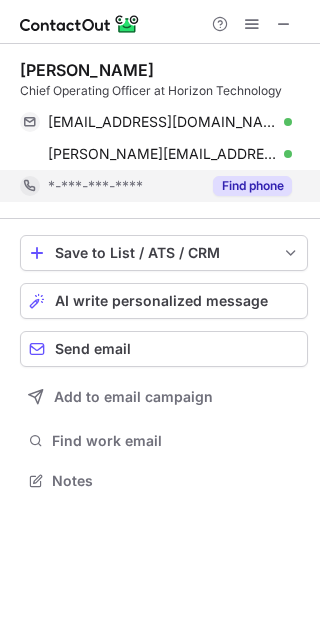 click on "Find phone" at bounding box center (252, 186) 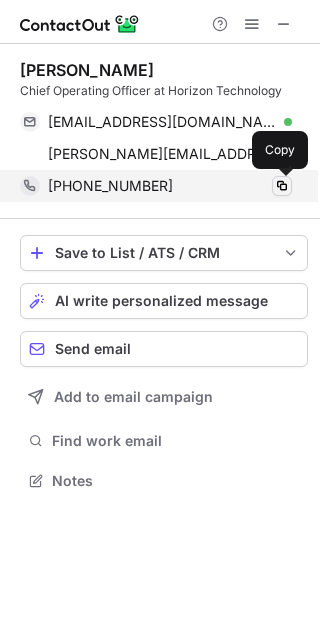 click at bounding box center (282, 186) 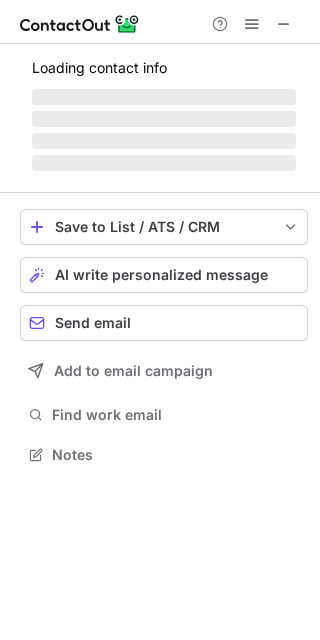 scroll, scrollTop: 441, scrollLeft: 320, axis: both 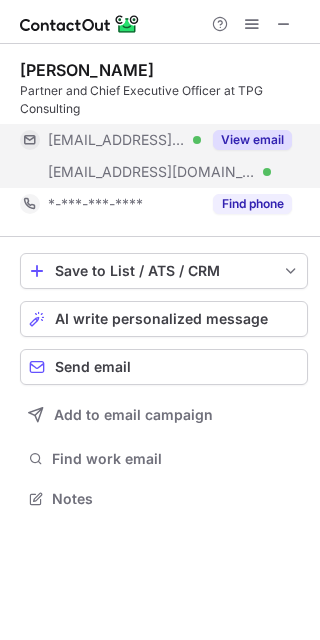 click on "View email" at bounding box center (246, 140) 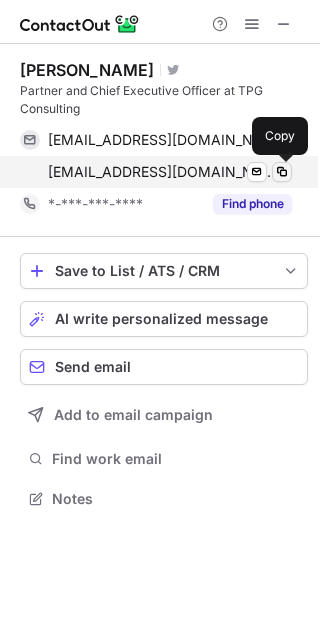 click at bounding box center (282, 172) 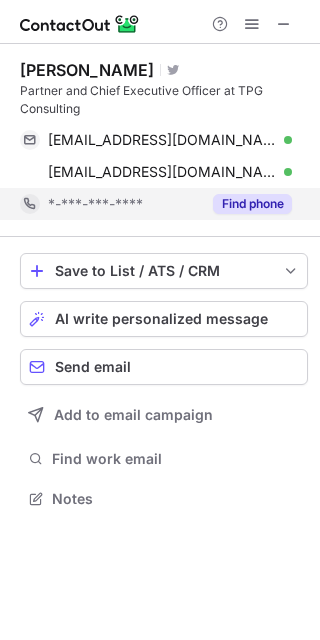 click on "Find phone" at bounding box center (252, 204) 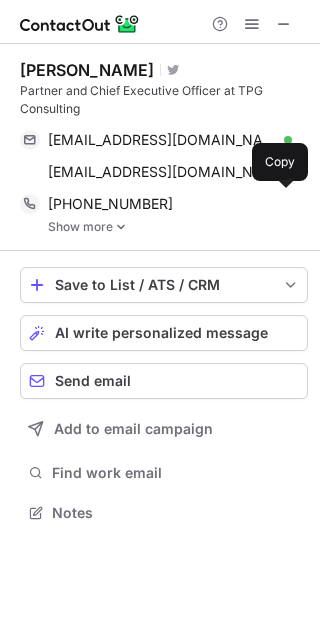 scroll, scrollTop: 10, scrollLeft: 10, axis: both 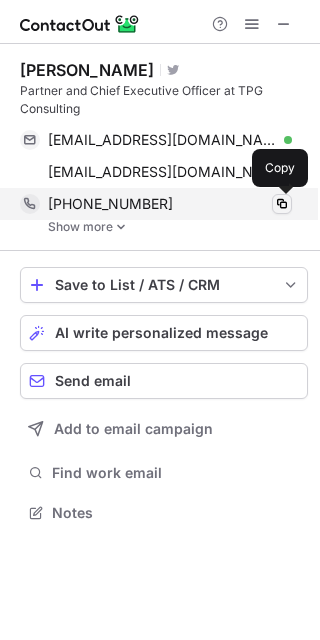 click at bounding box center [282, 204] 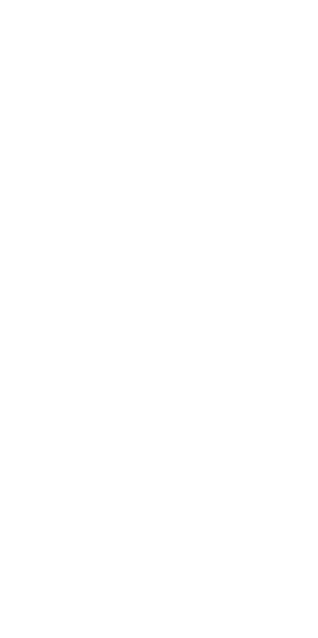 scroll, scrollTop: 0, scrollLeft: 0, axis: both 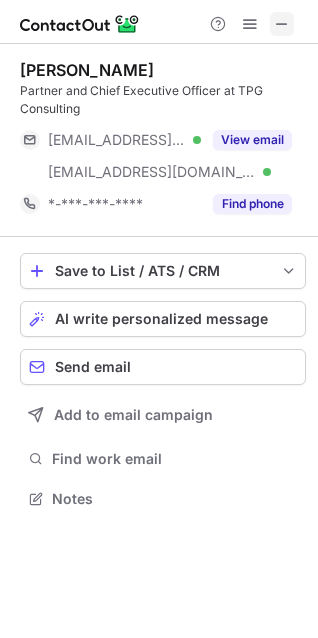 click at bounding box center [282, 24] 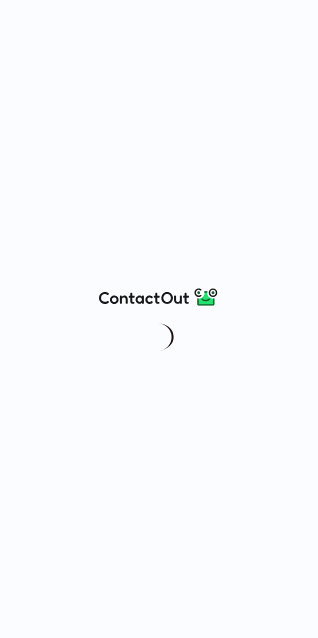 scroll, scrollTop: 0, scrollLeft: 0, axis: both 